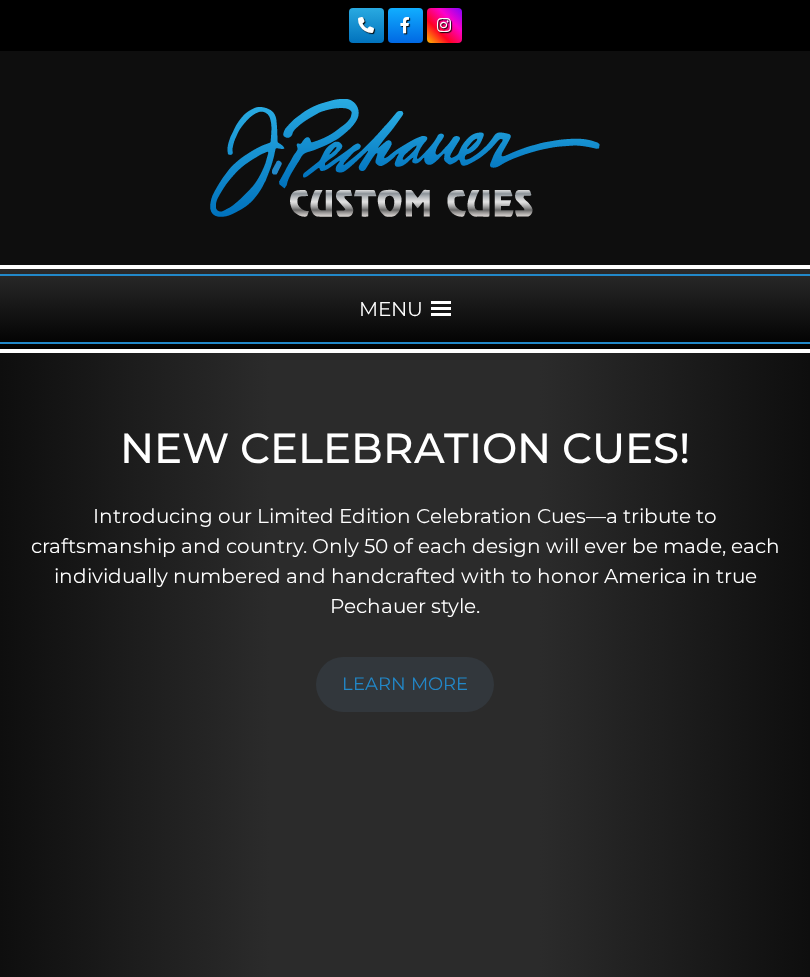 scroll, scrollTop: 0, scrollLeft: 0, axis: both 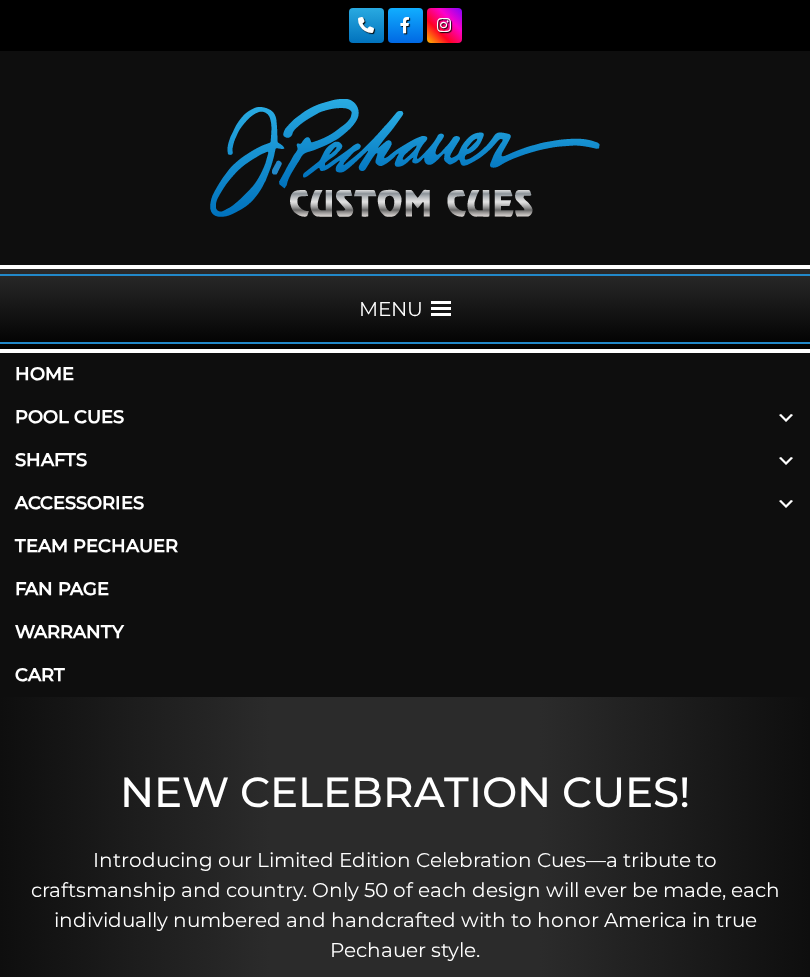 click at bounding box center (786, 417) 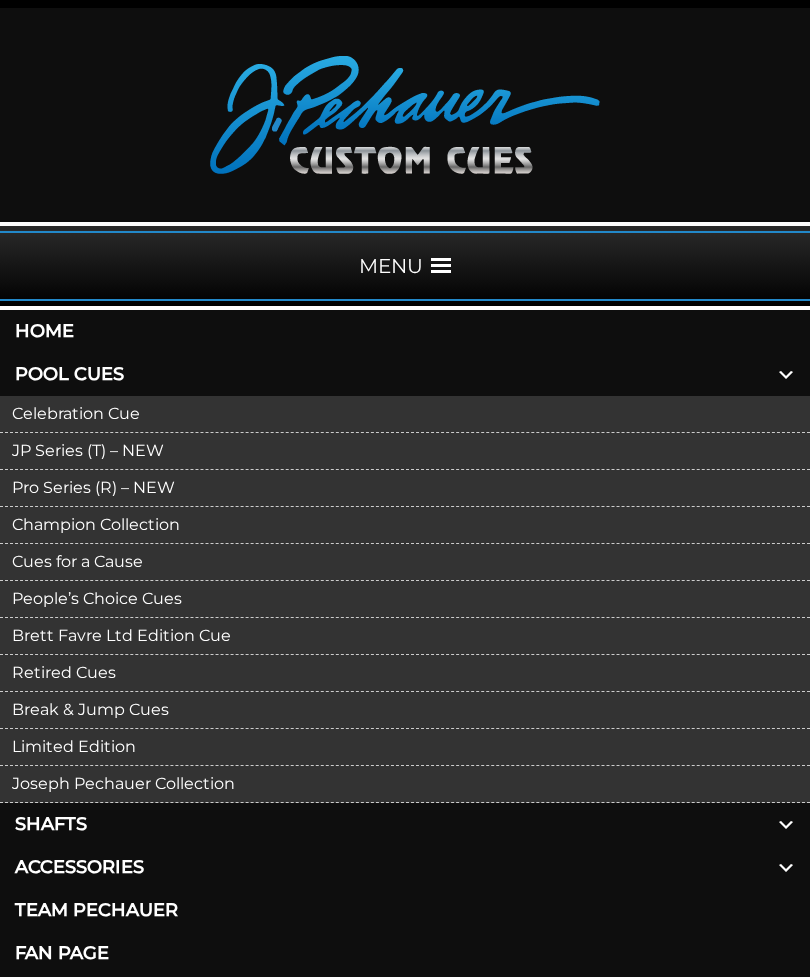 scroll, scrollTop: 55, scrollLeft: 0, axis: vertical 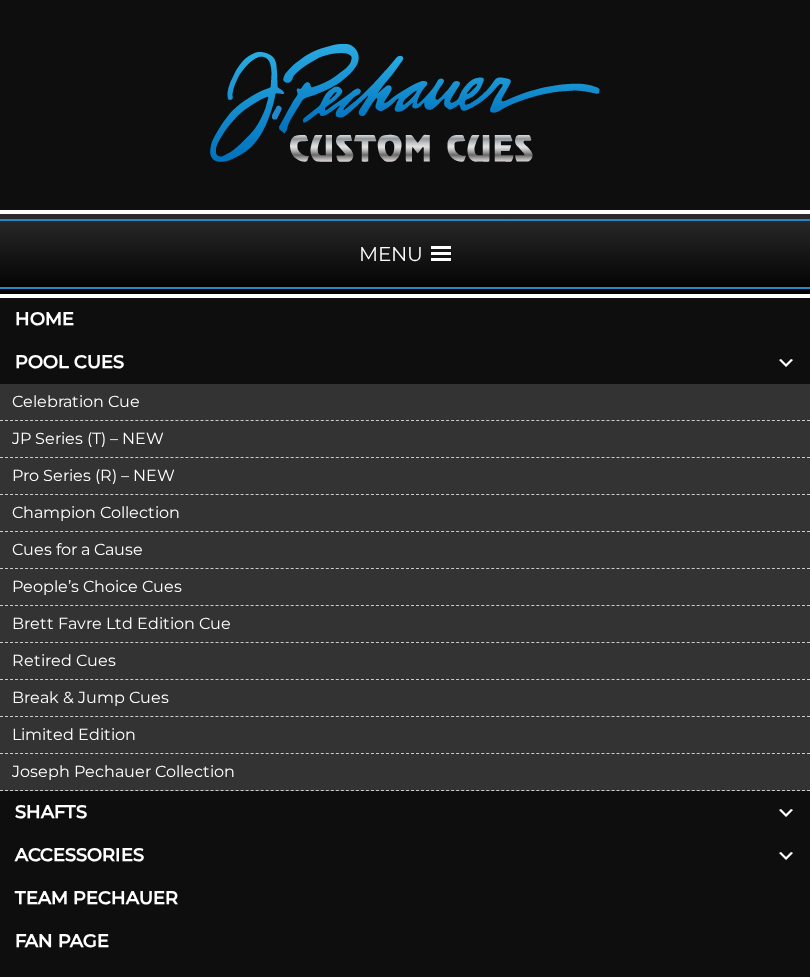click on "Pro Series (R) – NEW" at bounding box center [405, 476] 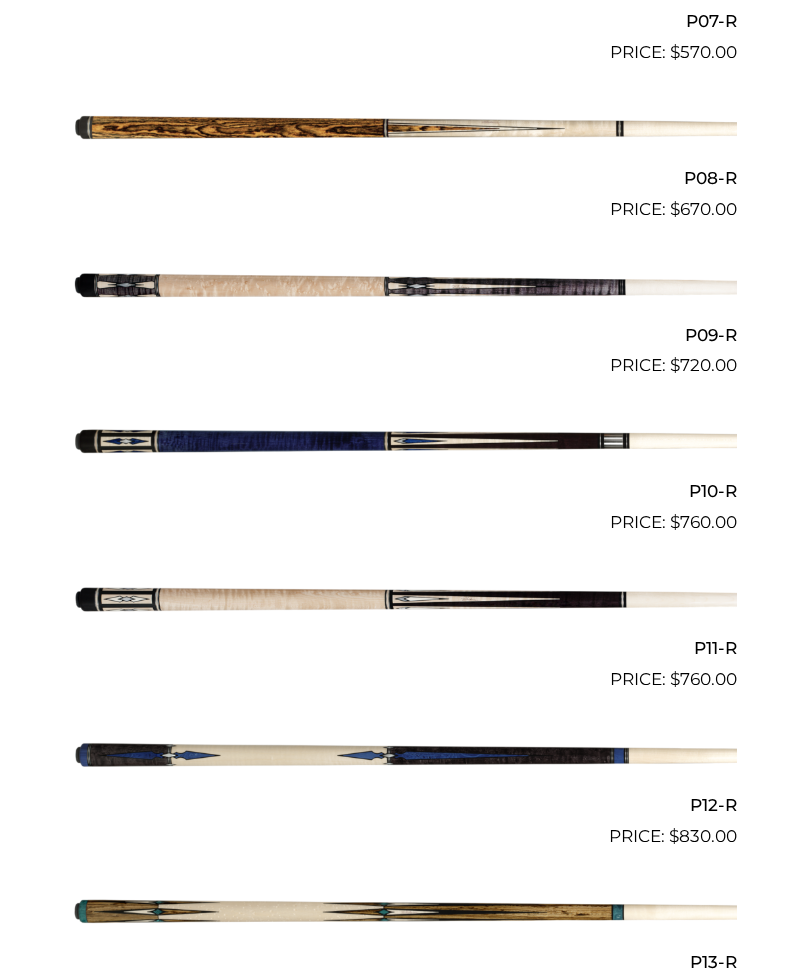scroll, scrollTop: 1781, scrollLeft: 0, axis: vertical 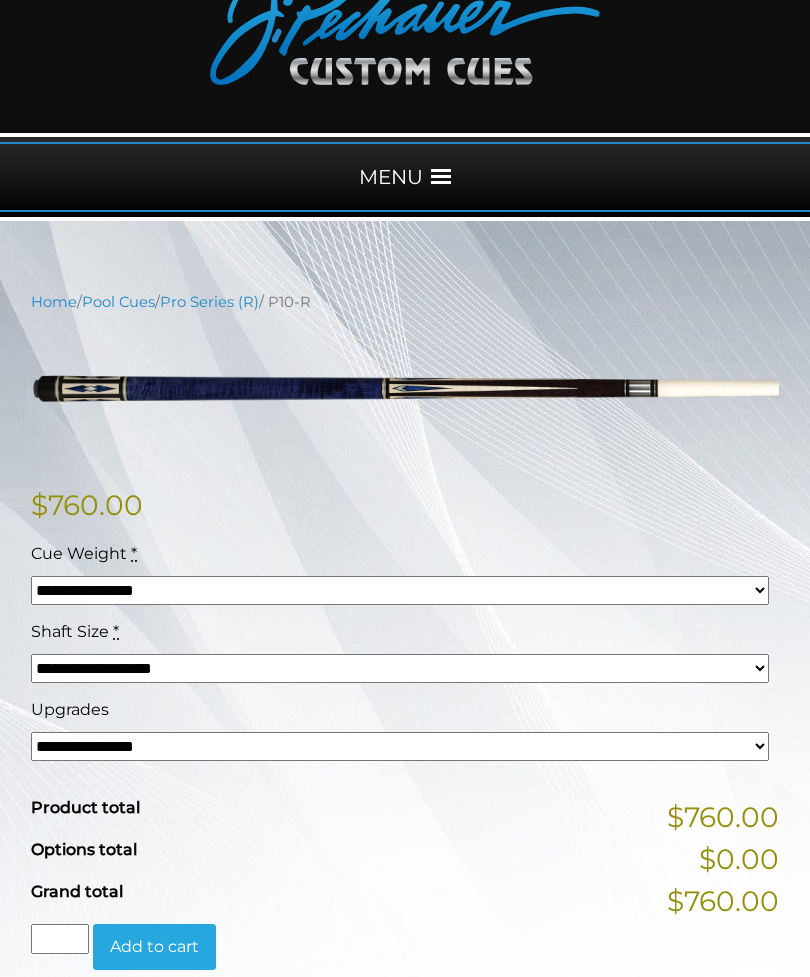 click on "**********" at bounding box center [400, 668] 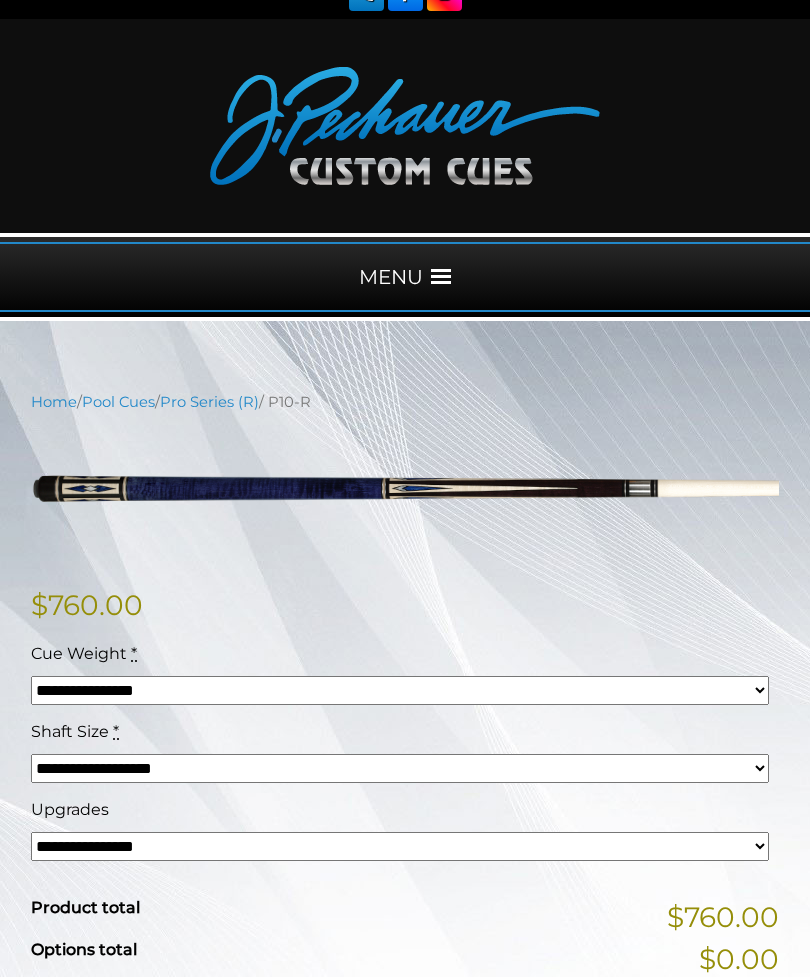 scroll, scrollTop: 33, scrollLeft: 0, axis: vertical 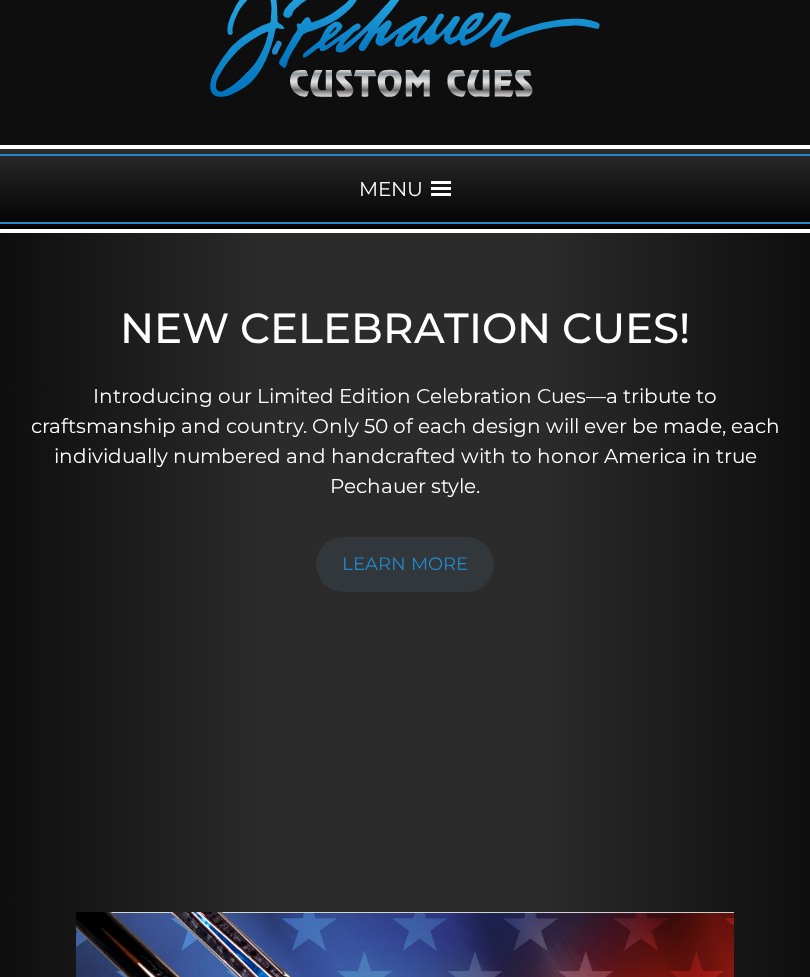 click on "MENU" at bounding box center (405, 189) 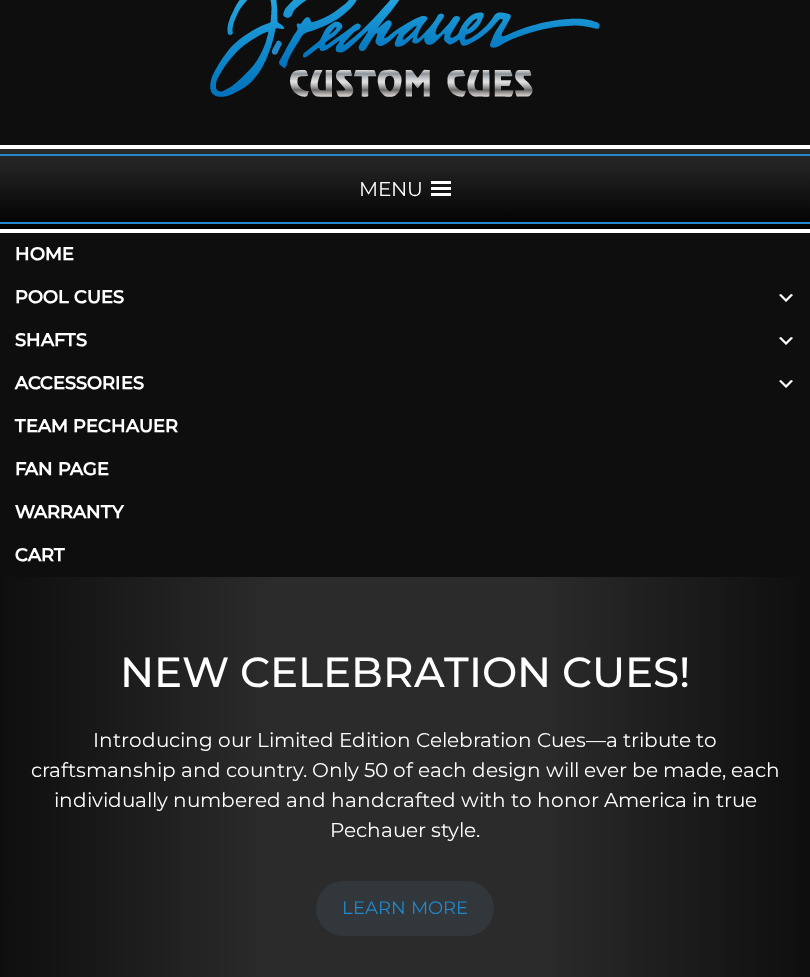 click at bounding box center (786, 297) 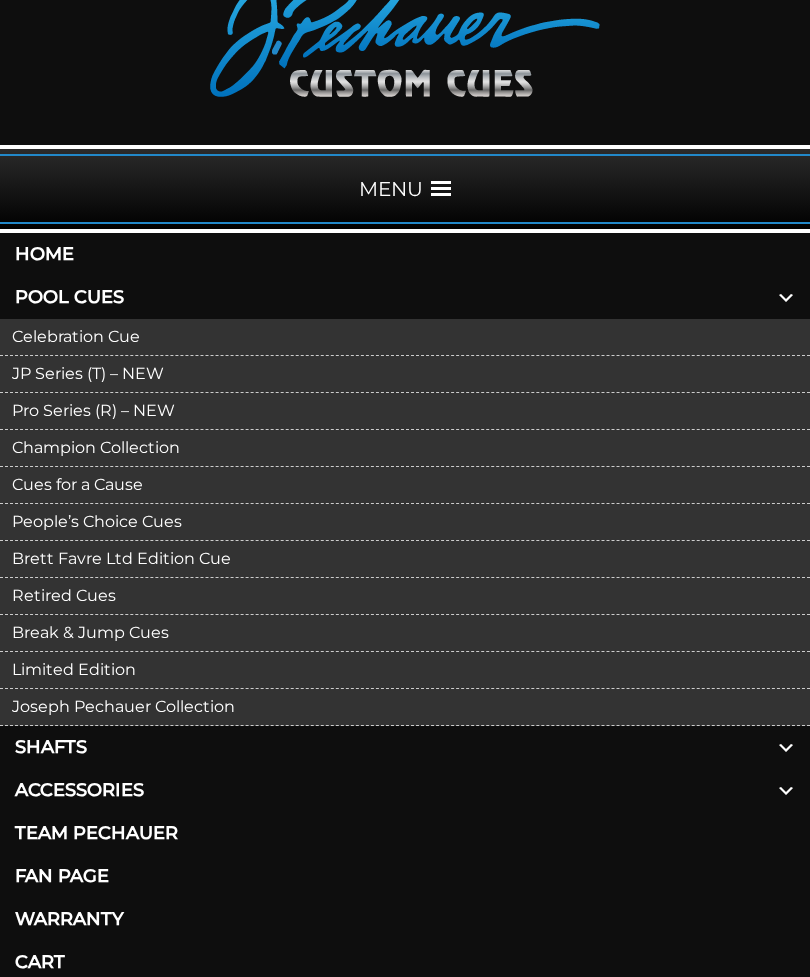 click on "Celebration Cue" at bounding box center [405, 337] 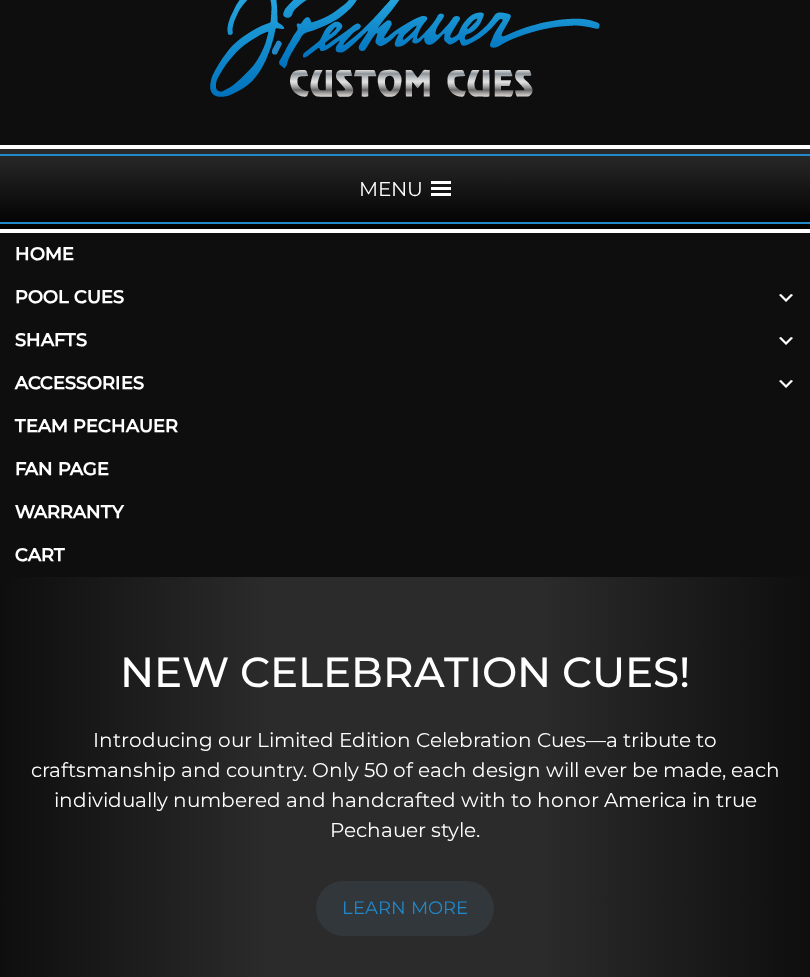 click at bounding box center (786, 340) 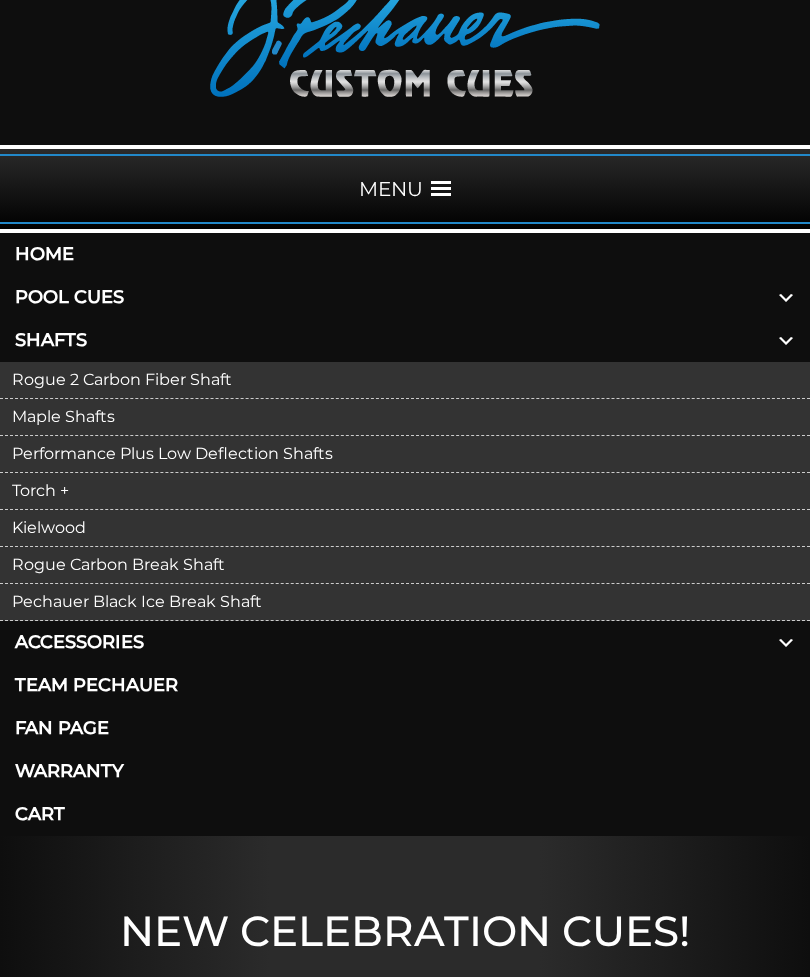 click on "Performance Plus Low Deflection Shafts" at bounding box center [405, 454] 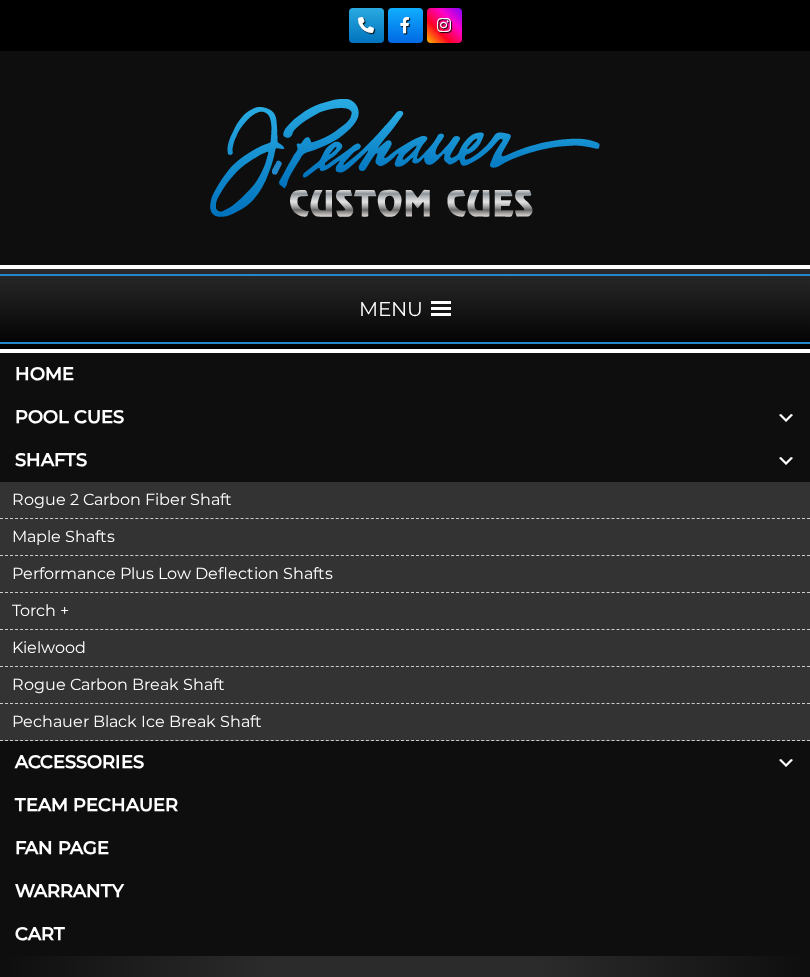 click on "Rogue 2 Carbon Fiber Shaft" at bounding box center [405, 500] 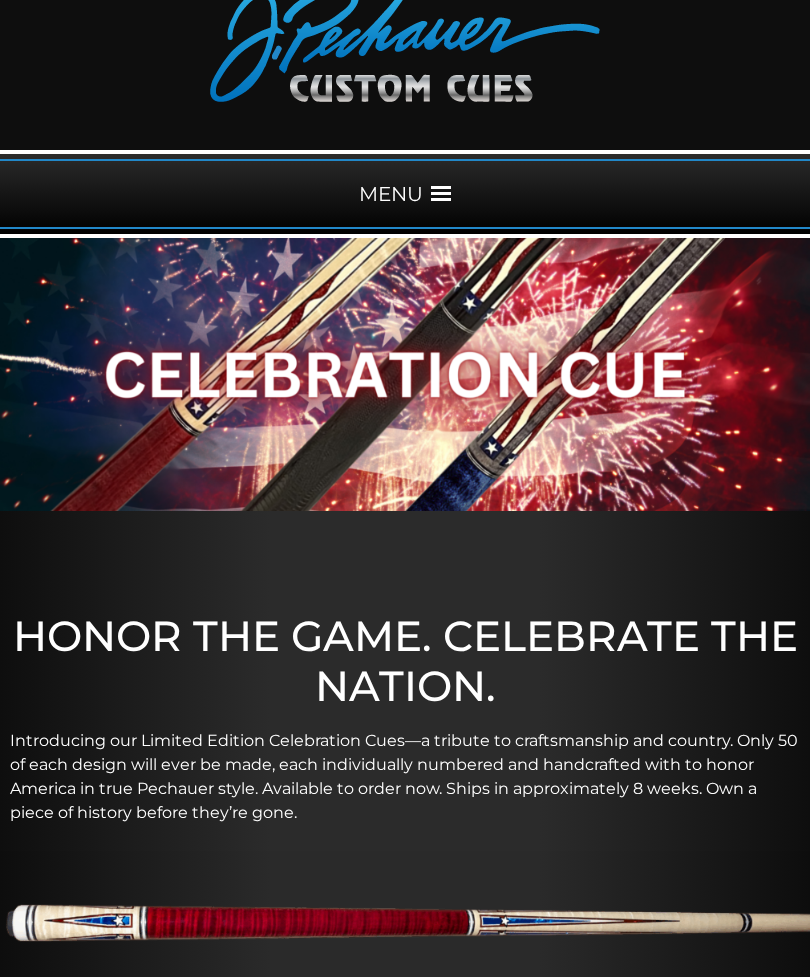 scroll, scrollTop: 0, scrollLeft: 0, axis: both 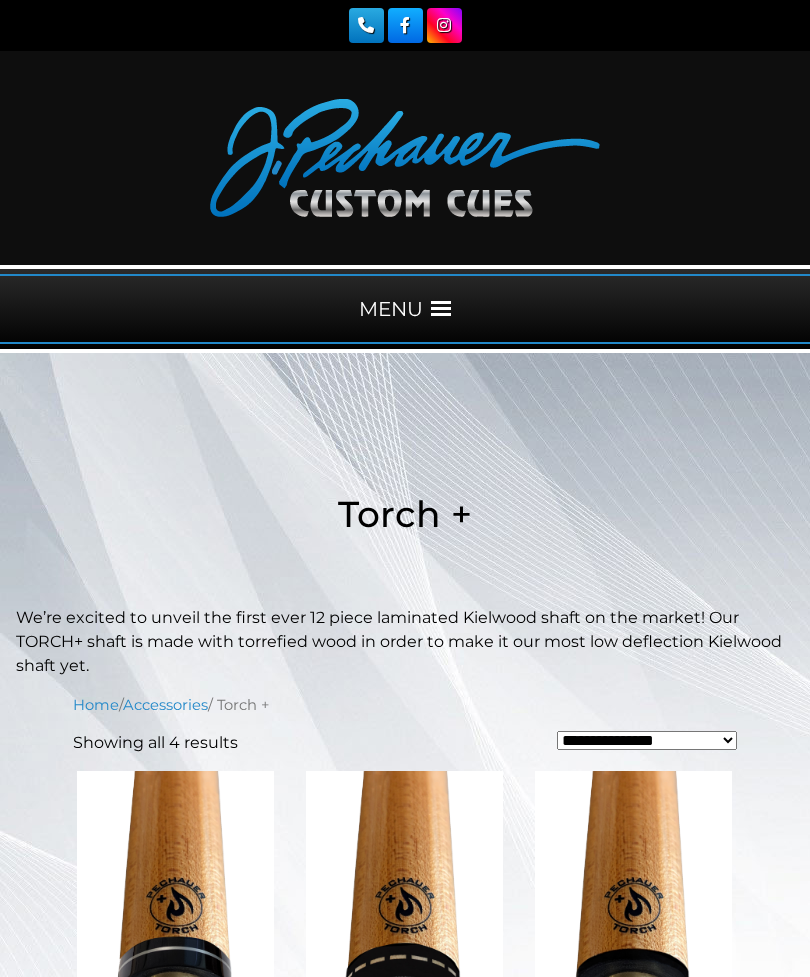 click on "Torch +" at bounding box center [405, 514] 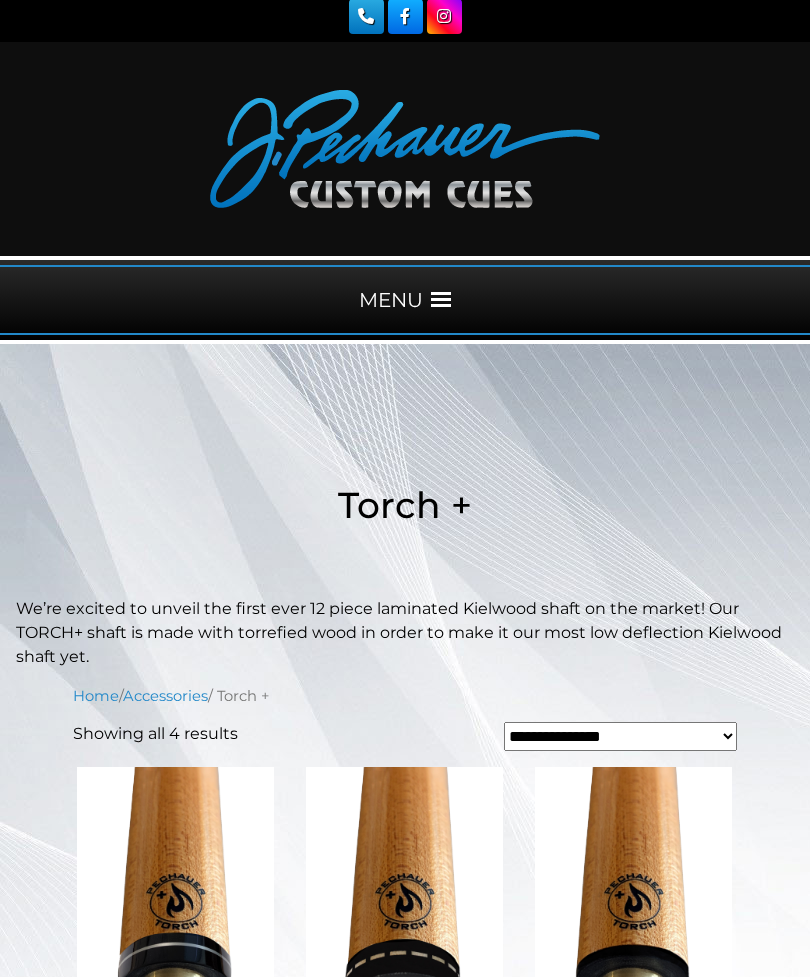 scroll, scrollTop: 0, scrollLeft: 0, axis: both 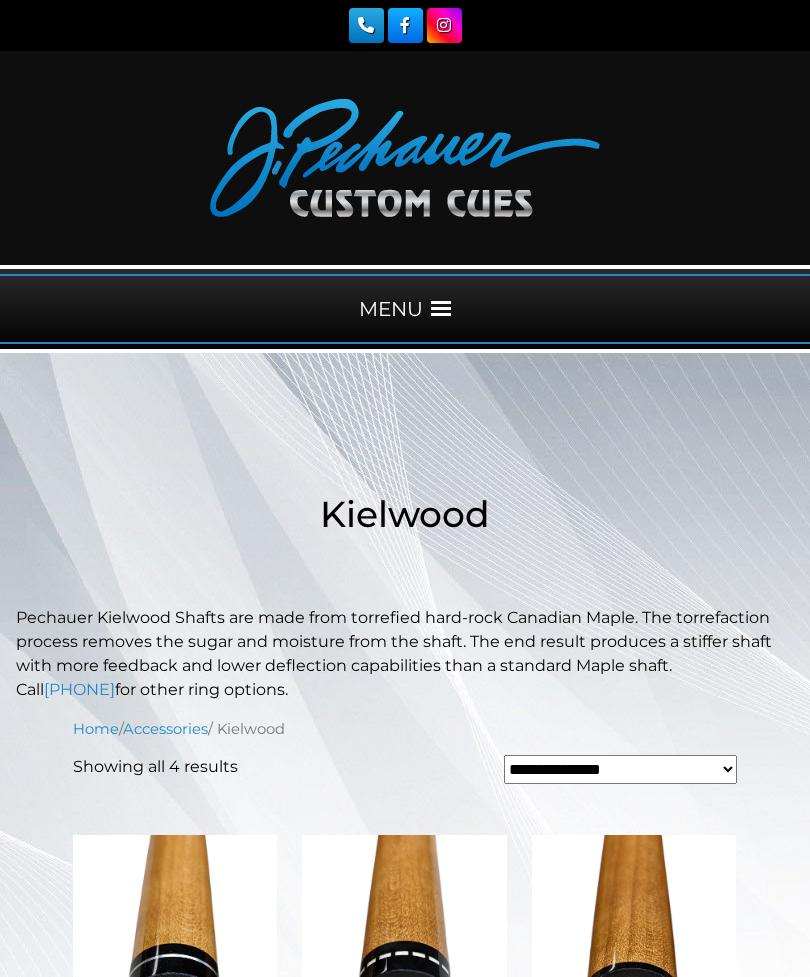click on "Kielwood" at bounding box center (405, 514) 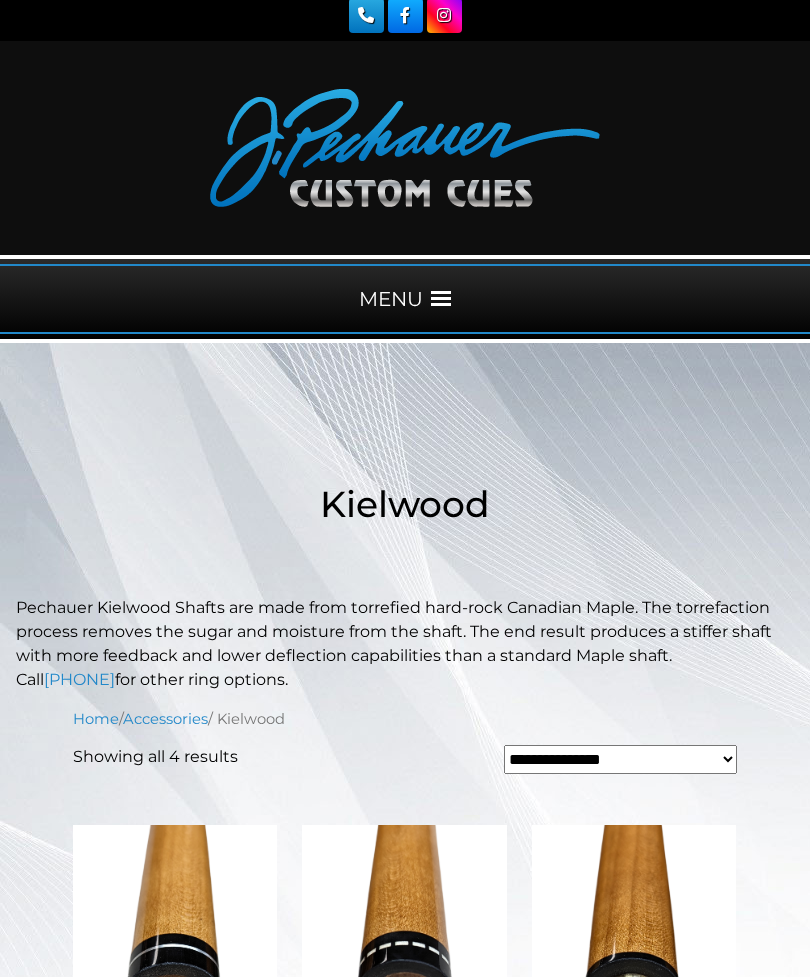 scroll, scrollTop: 0, scrollLeft: 0, axis: both 